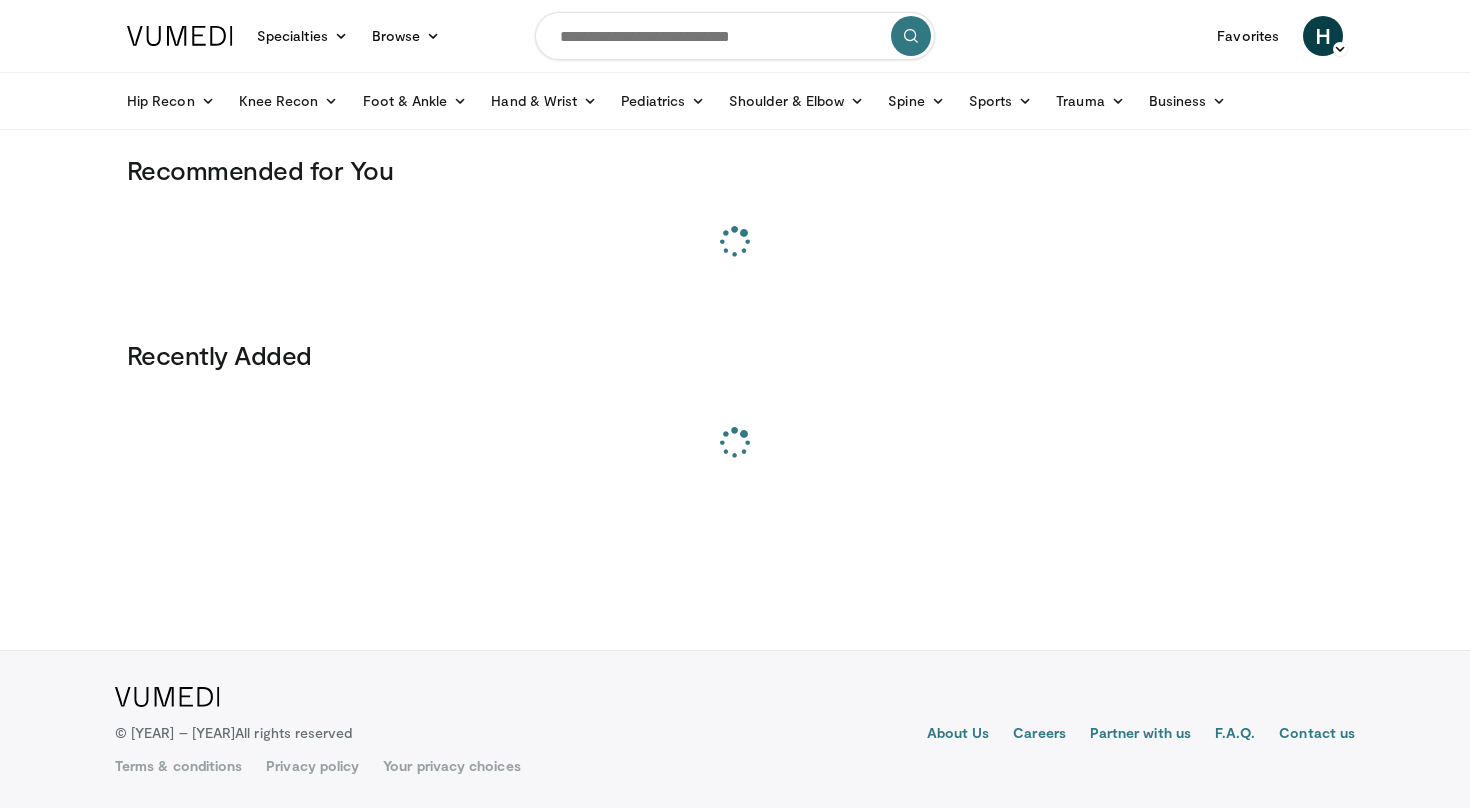 scroll, scrollTop: 0, scrollLeft: 0, axis: both 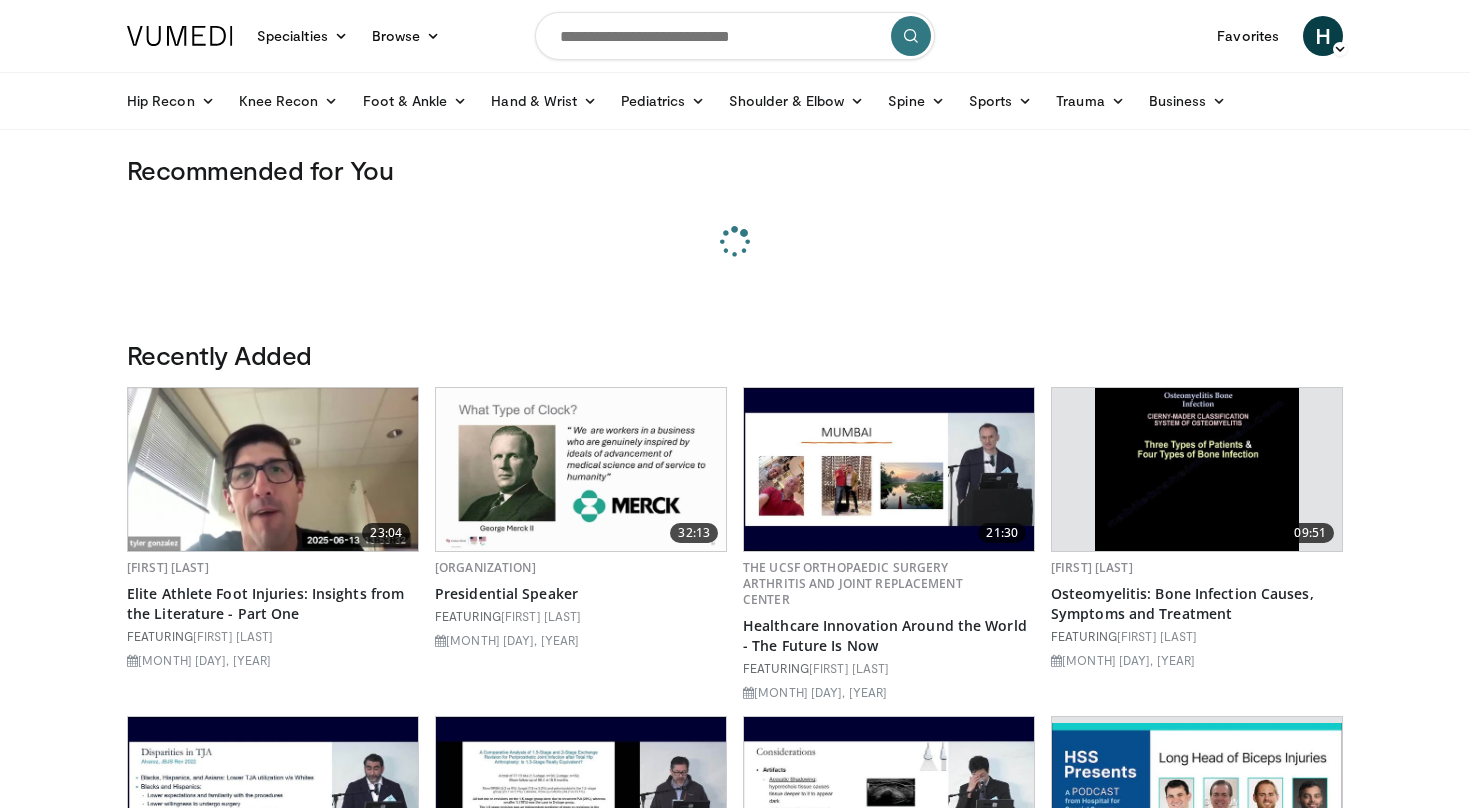click at bounding box center [735, 36] 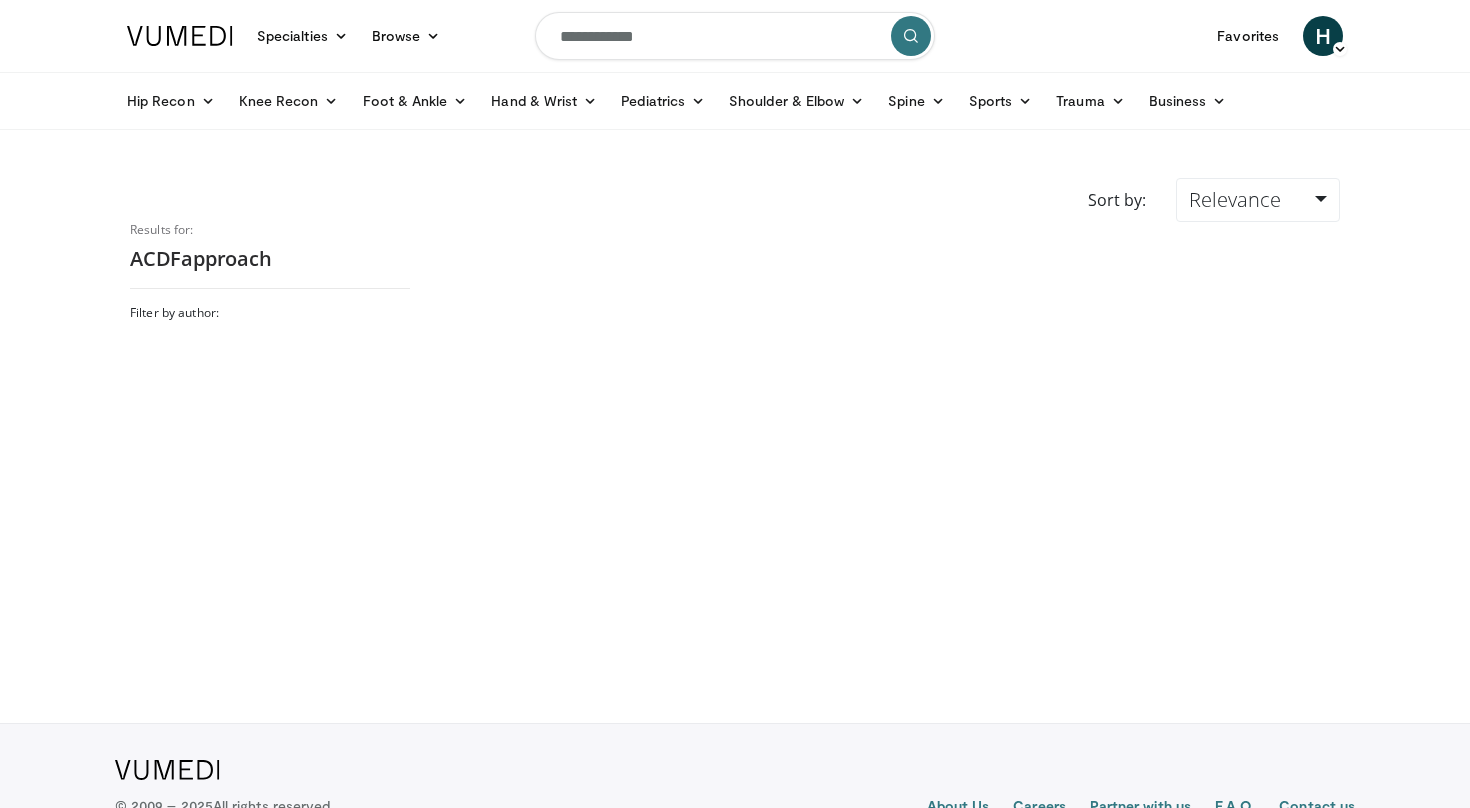scroll, scrollTop: 0, scrollLeft: 0, axis: both 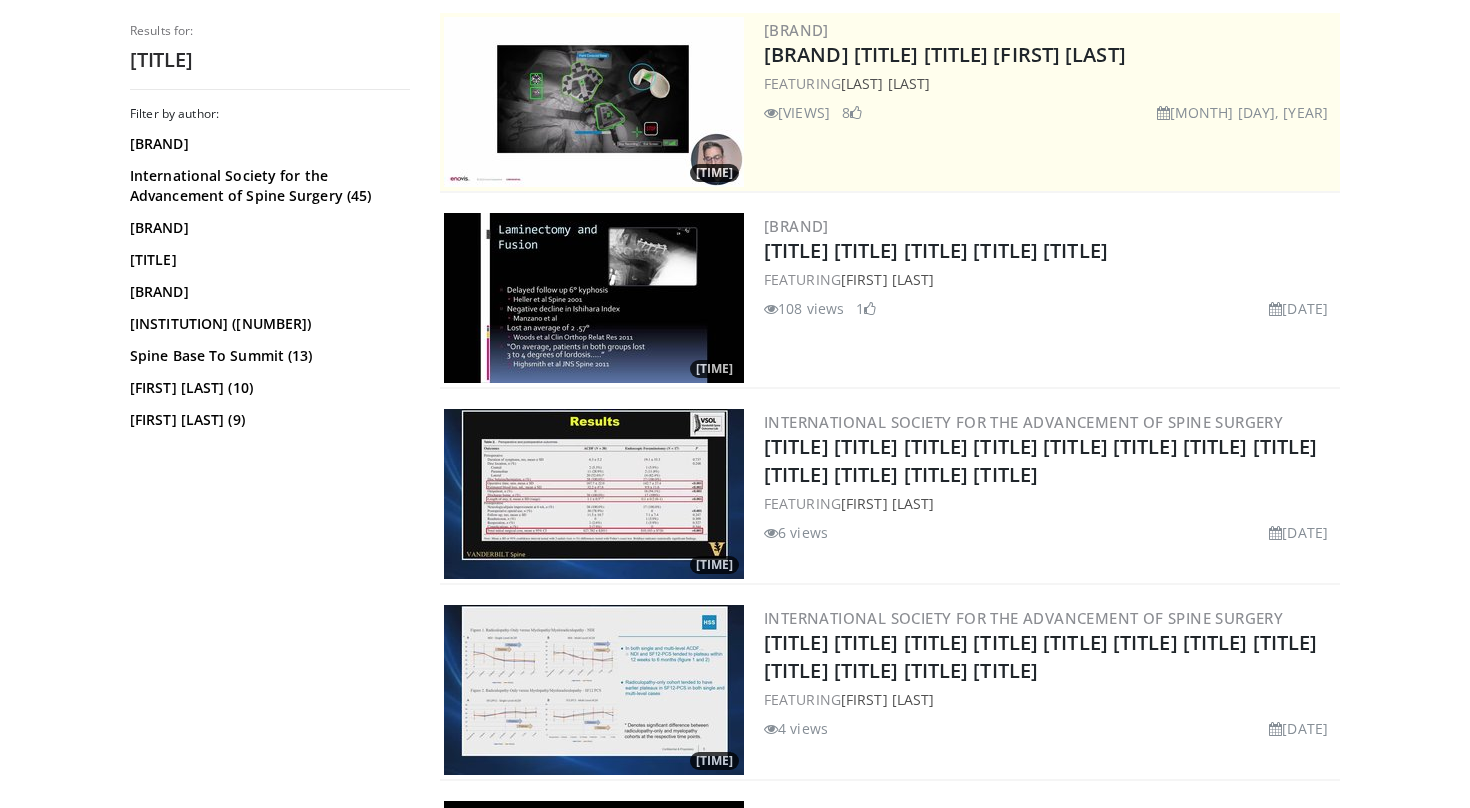 click at bounding box center [594, 298] 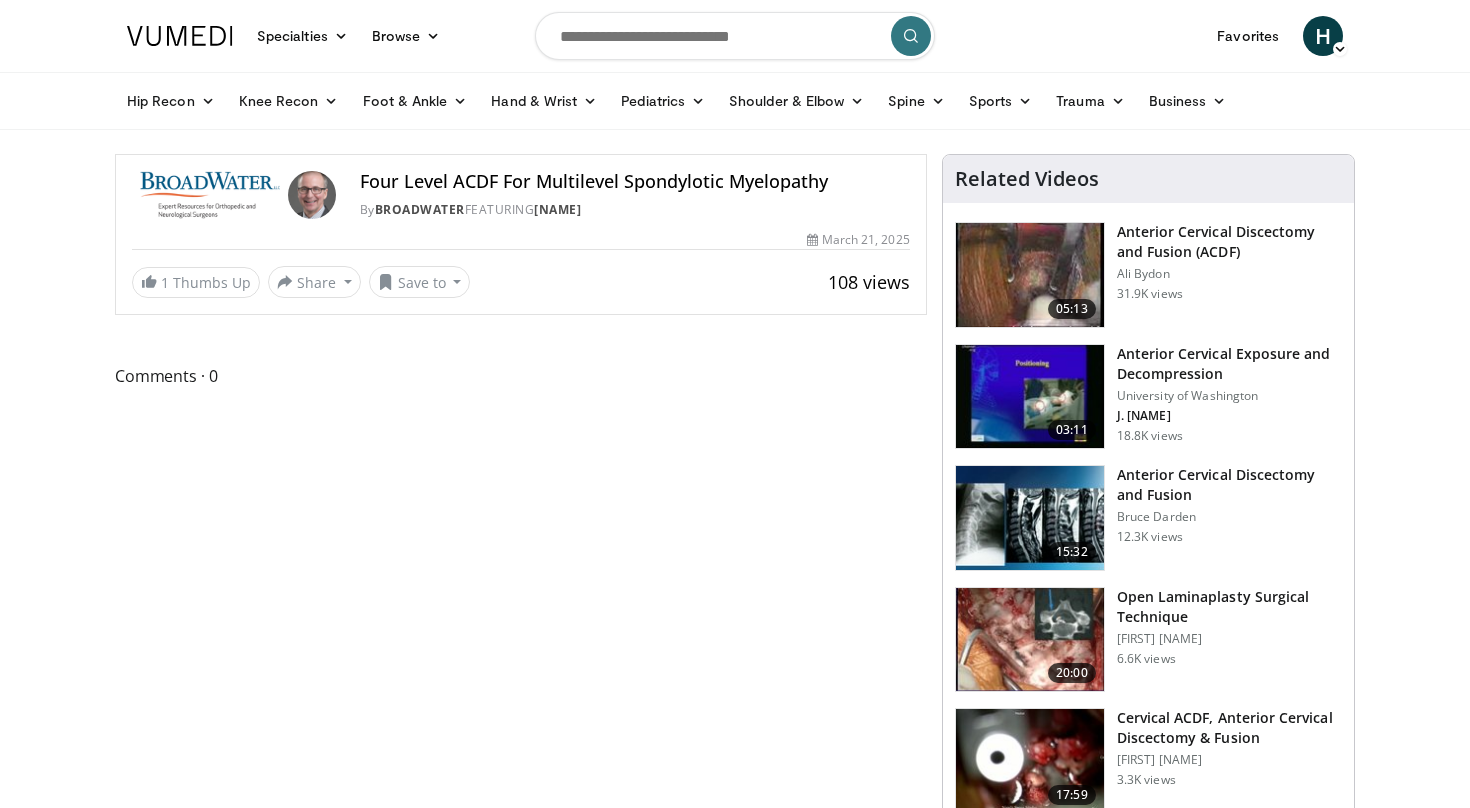 scroll, scrollTop: 0, scrollLeft: 0, axis: both 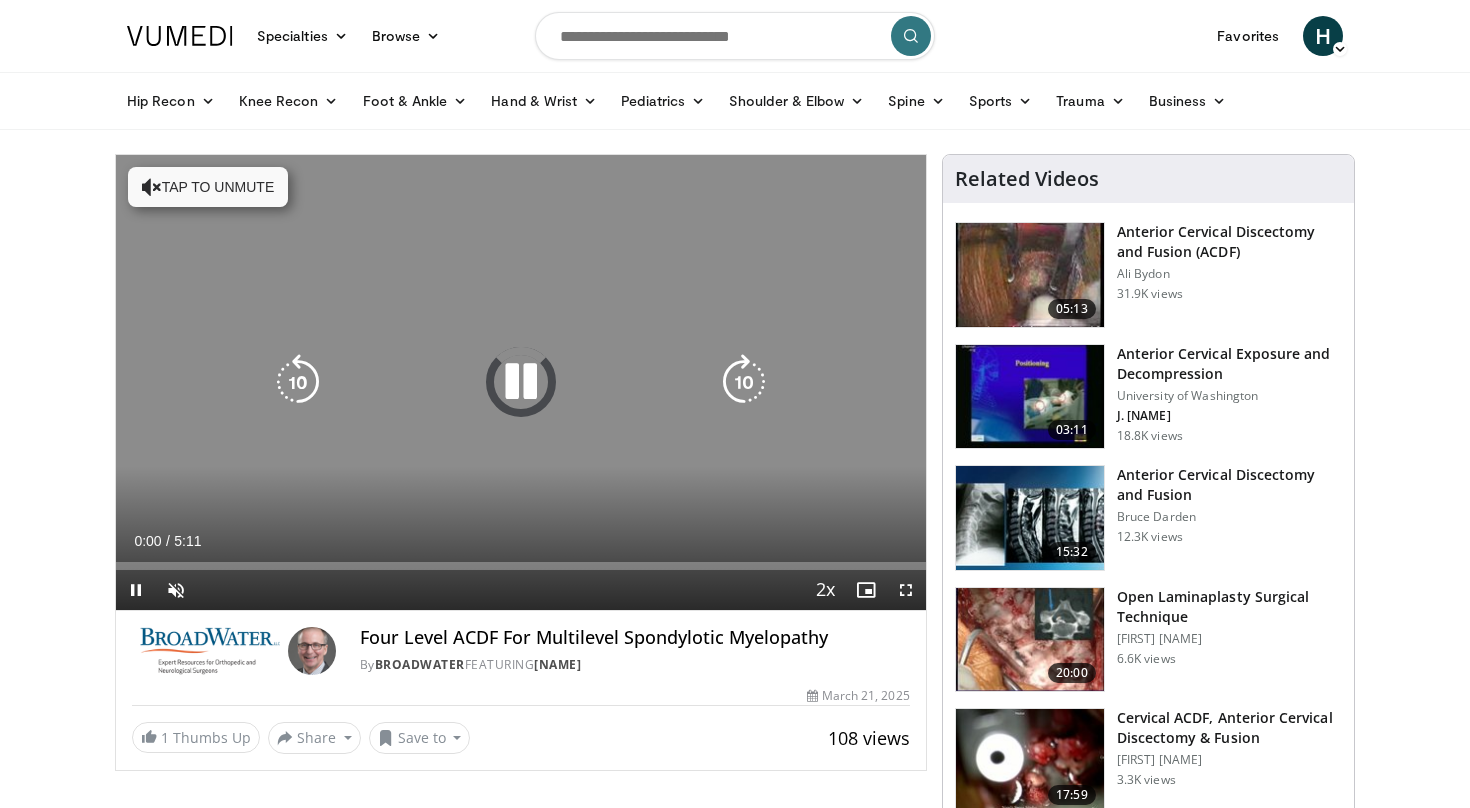 click on "Tap to unmute" at bounding box center (208, 187) 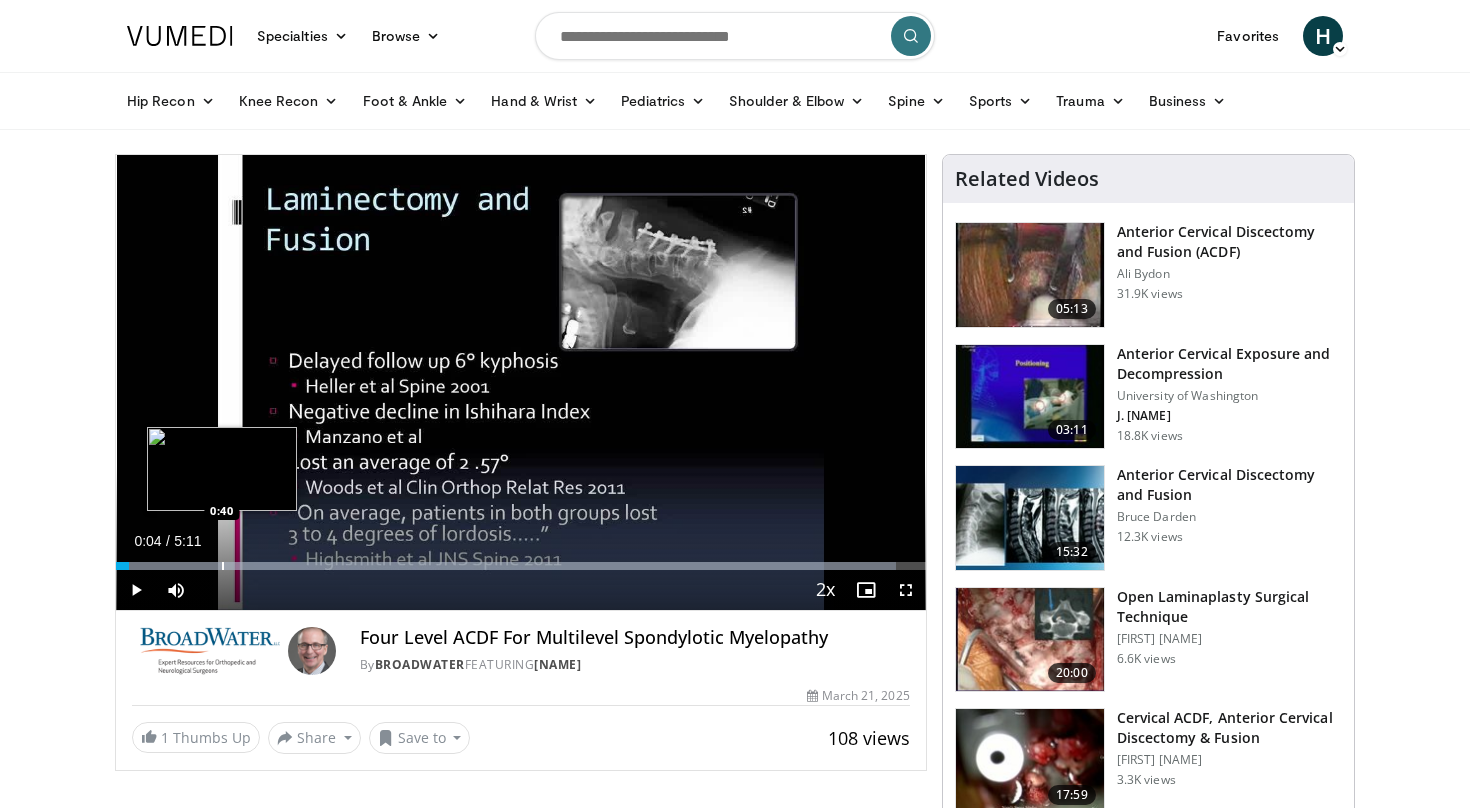 click on "Loaded :  96.28% 0:05 0:40" at bounding box center [521, 560] 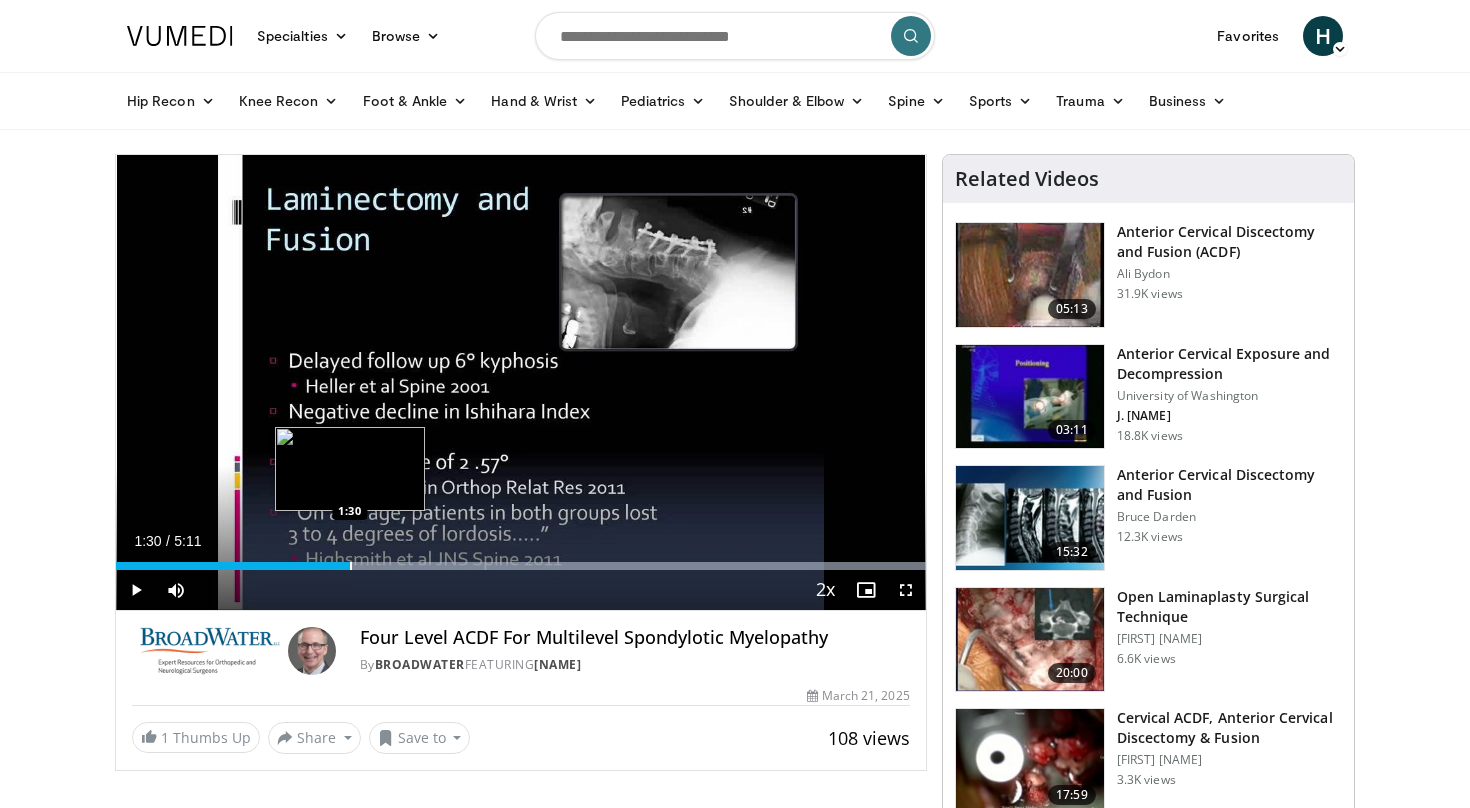 click at bounding box center [351, 566] 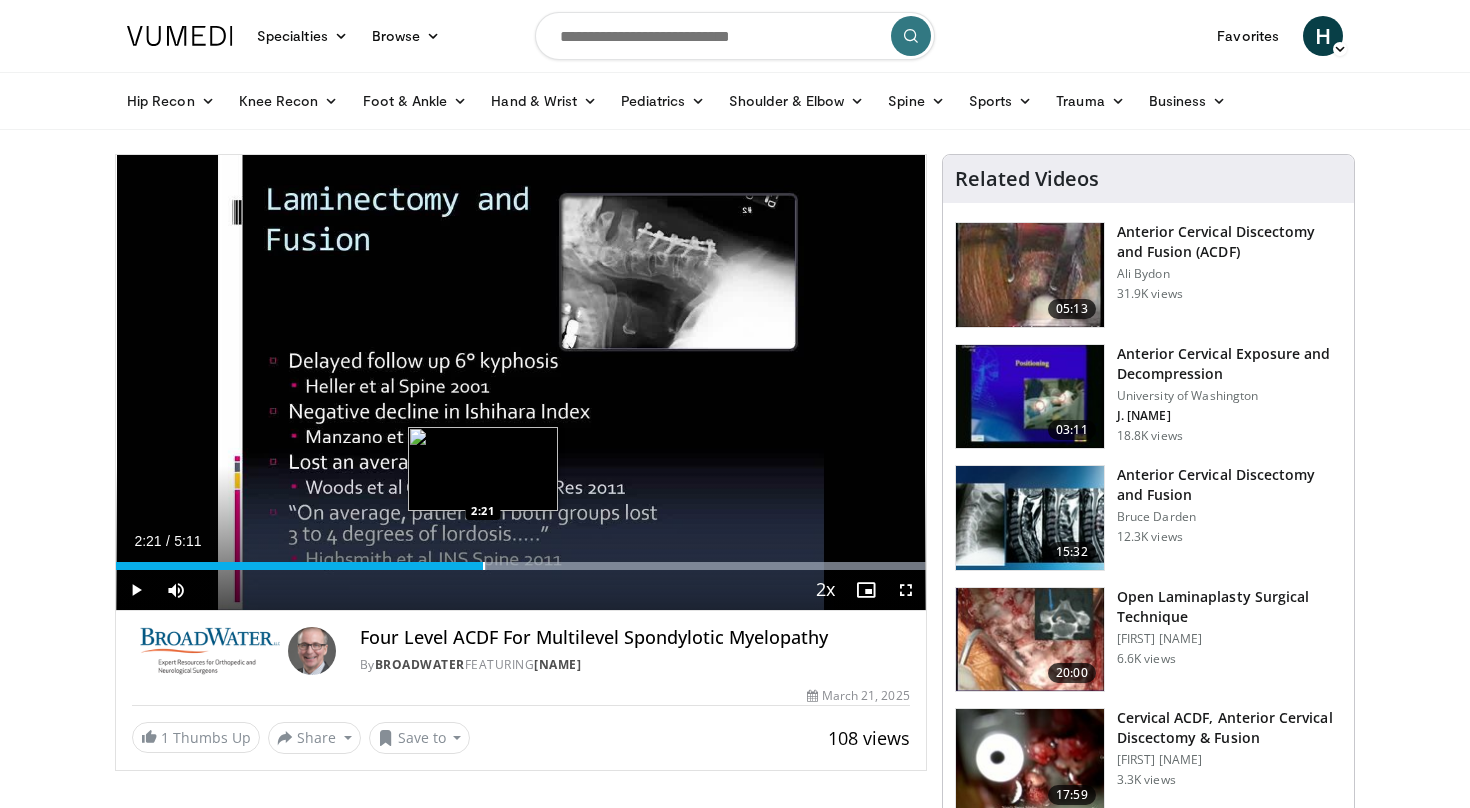 click at bounding box center [484, 566] 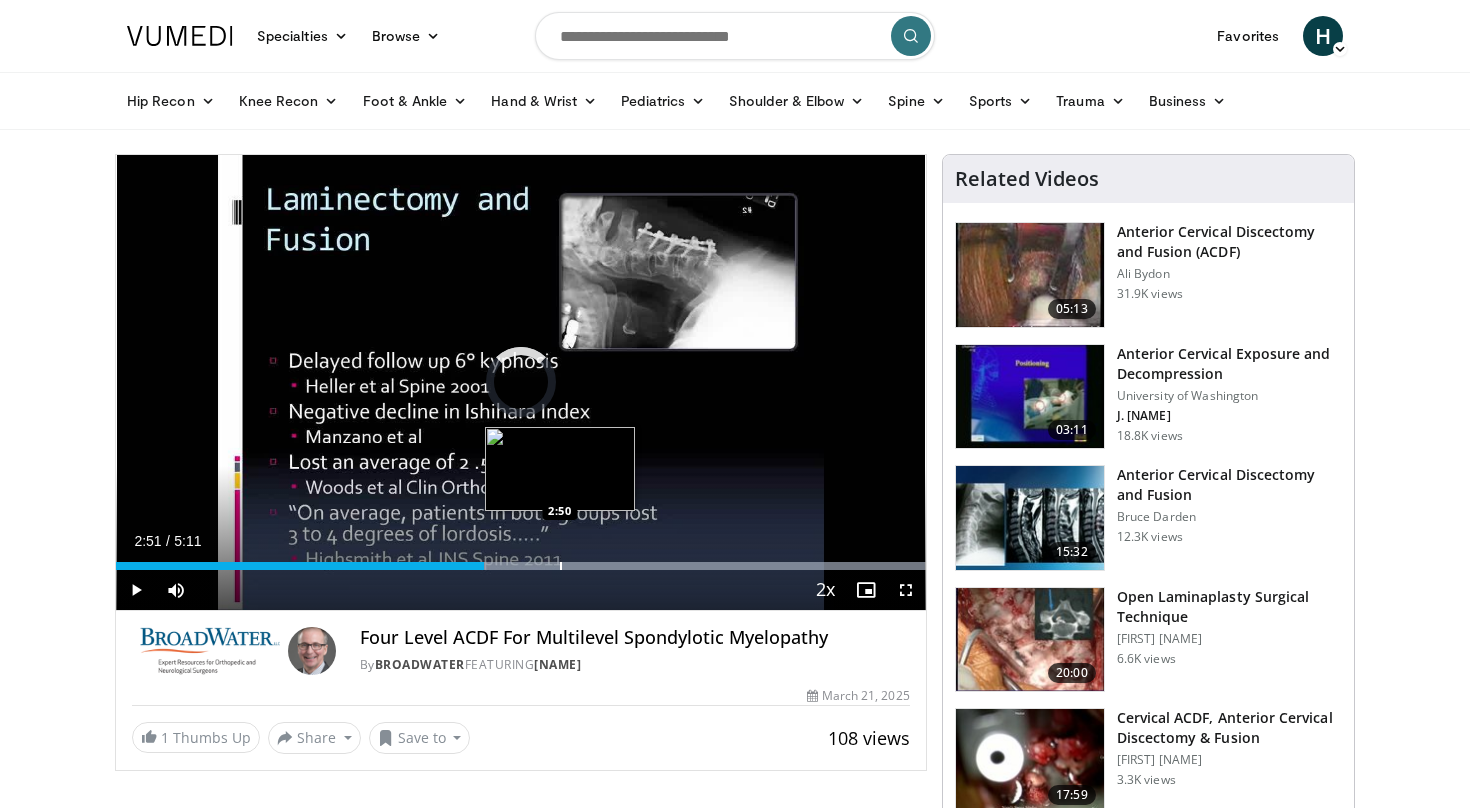 click on "Loaded :  99.98% 2:21 2:50" at bounding box center [521, 560] 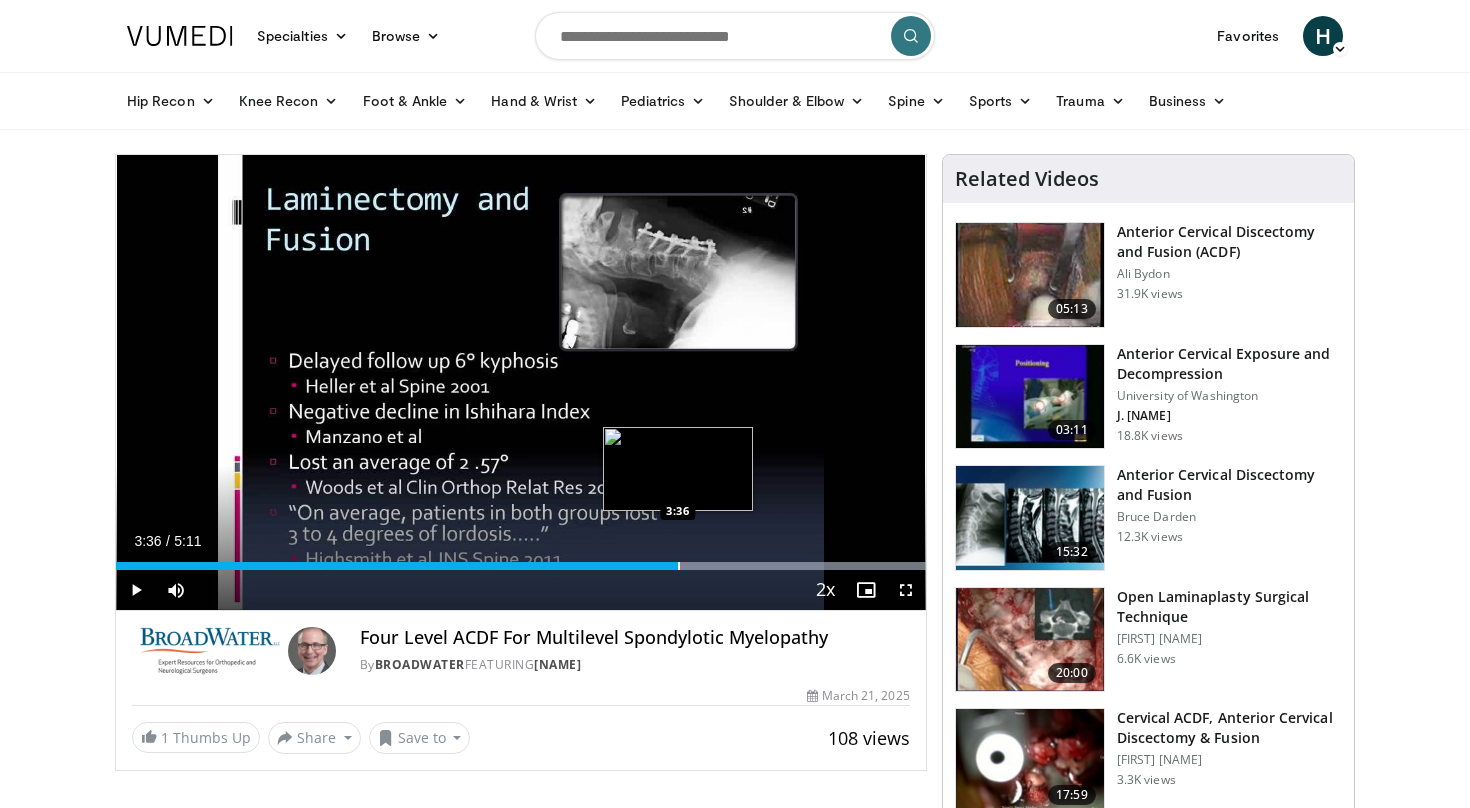 click at bounding box center (679, 566) 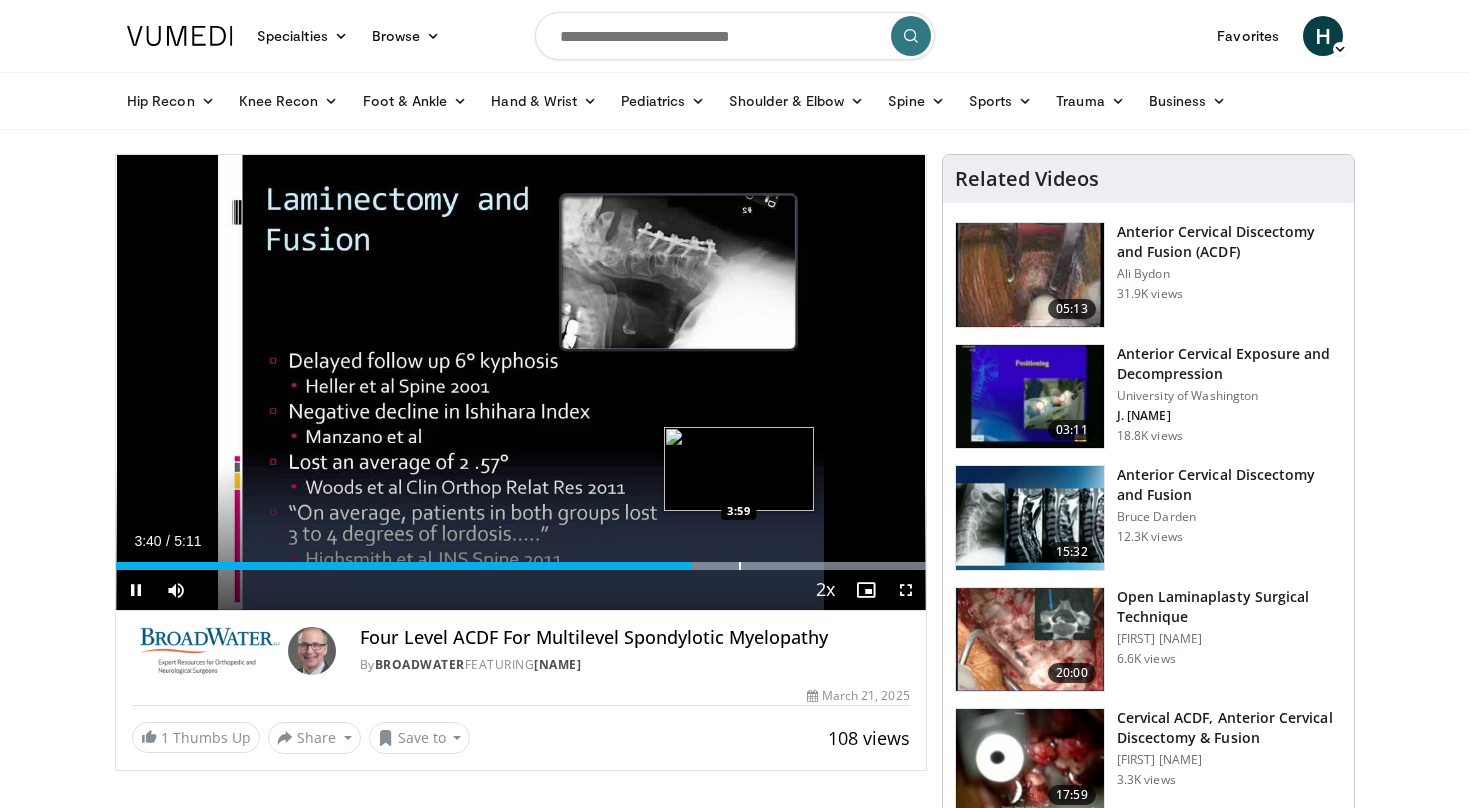 click at bounding box center [740, 566] 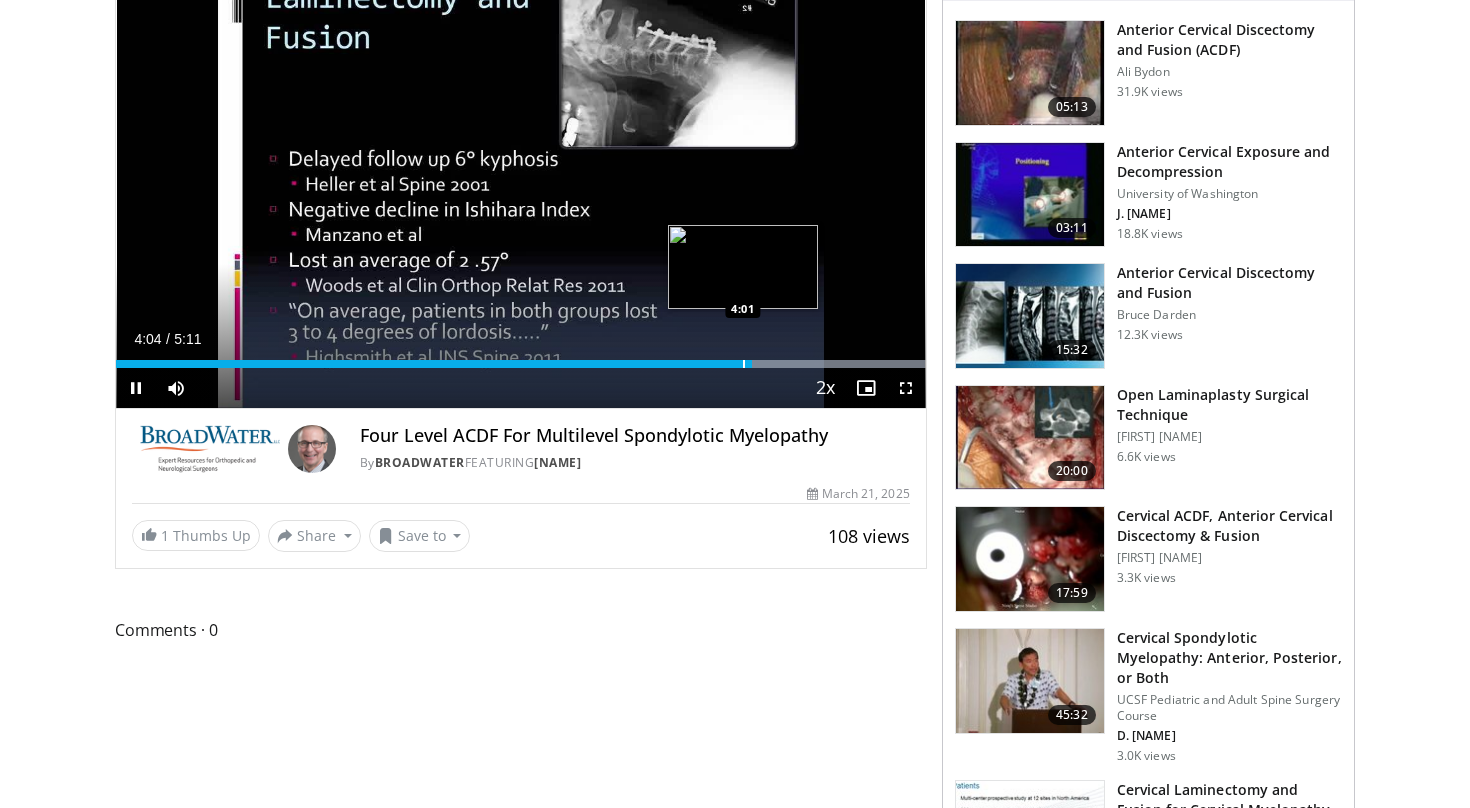 scroll, scrollTop: 203, scrollLeft: 0, axis: vertical 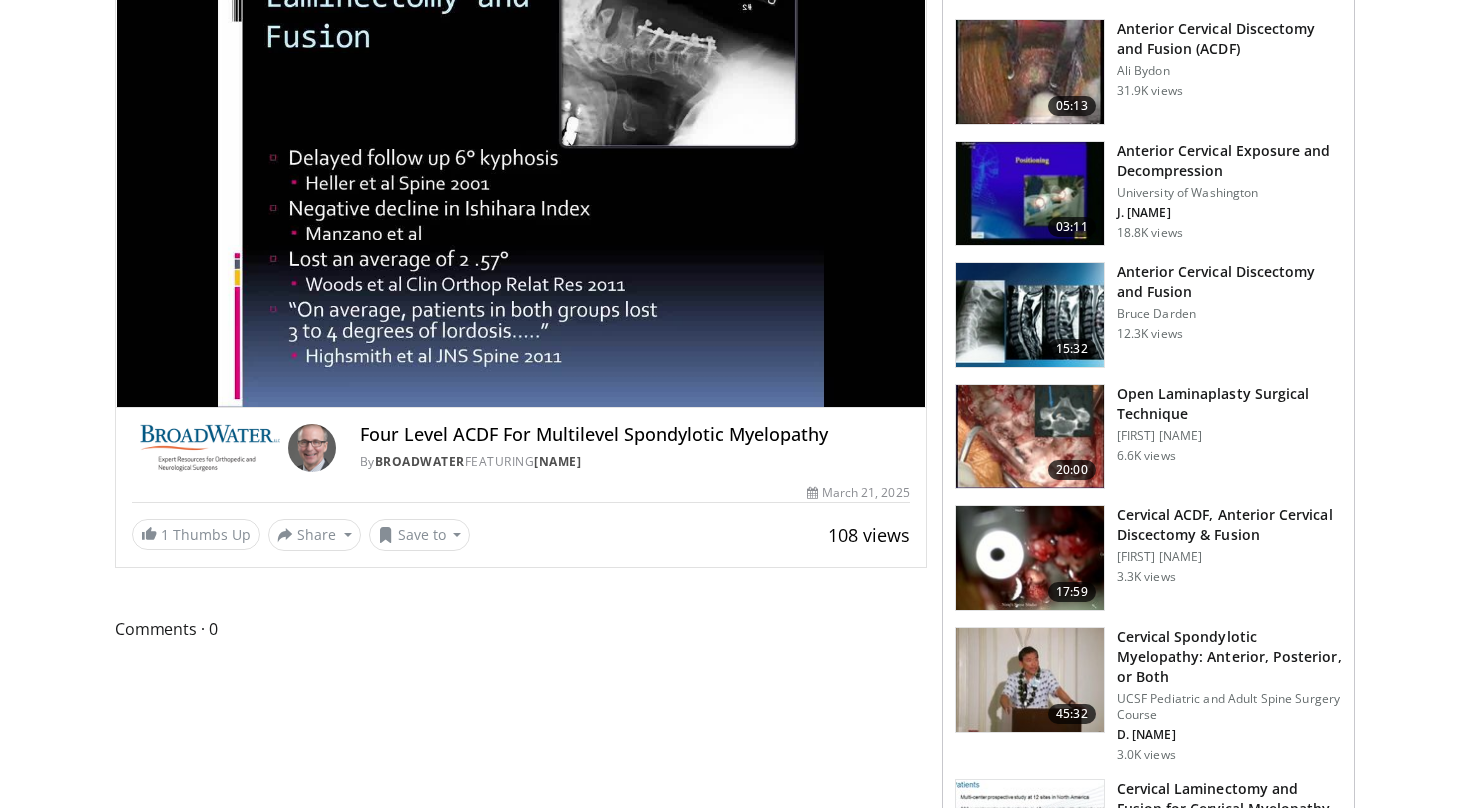 click at bounding box center (1030, 558) 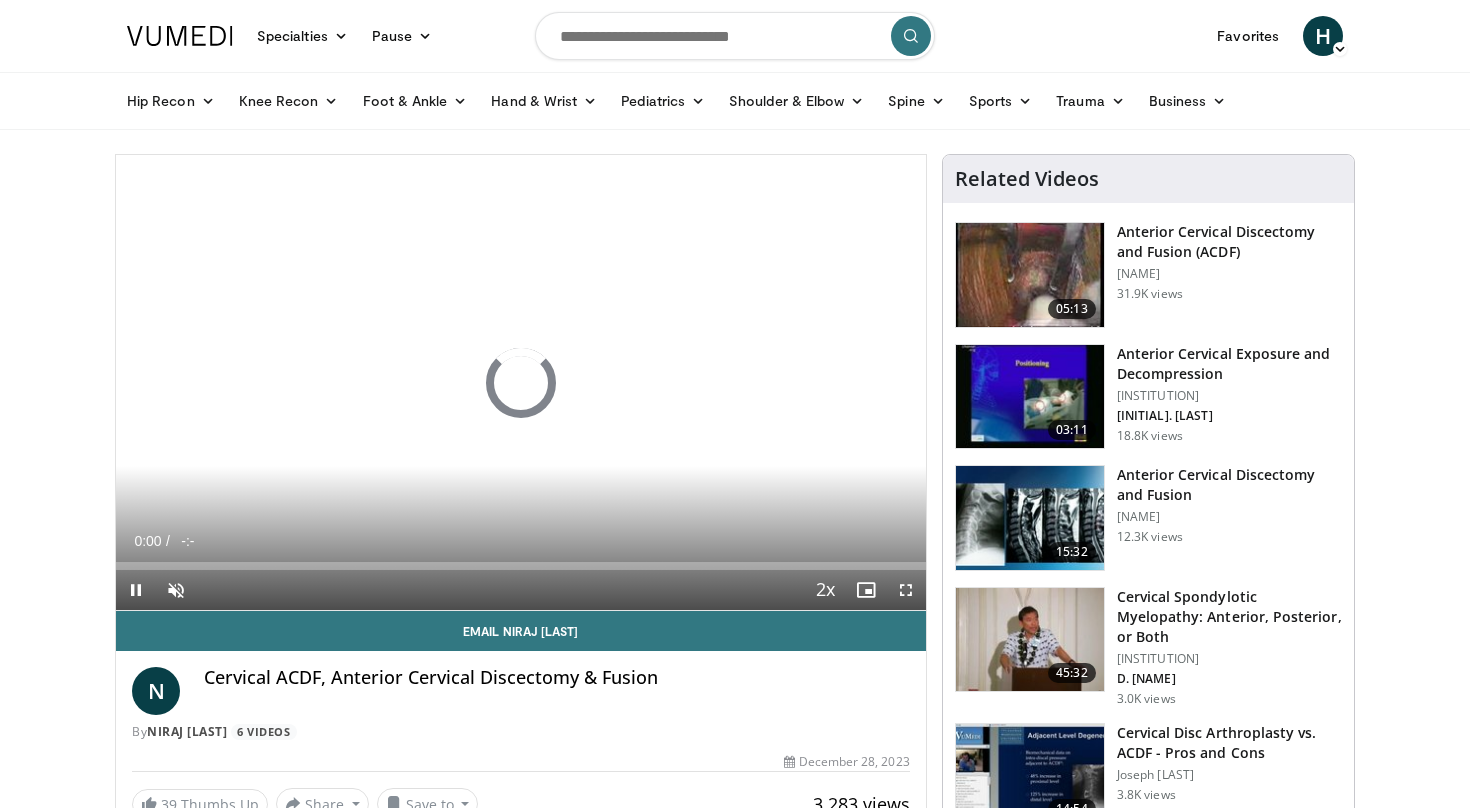 scroll, scrollTop: 0, scrollLeft: 0, axis: both 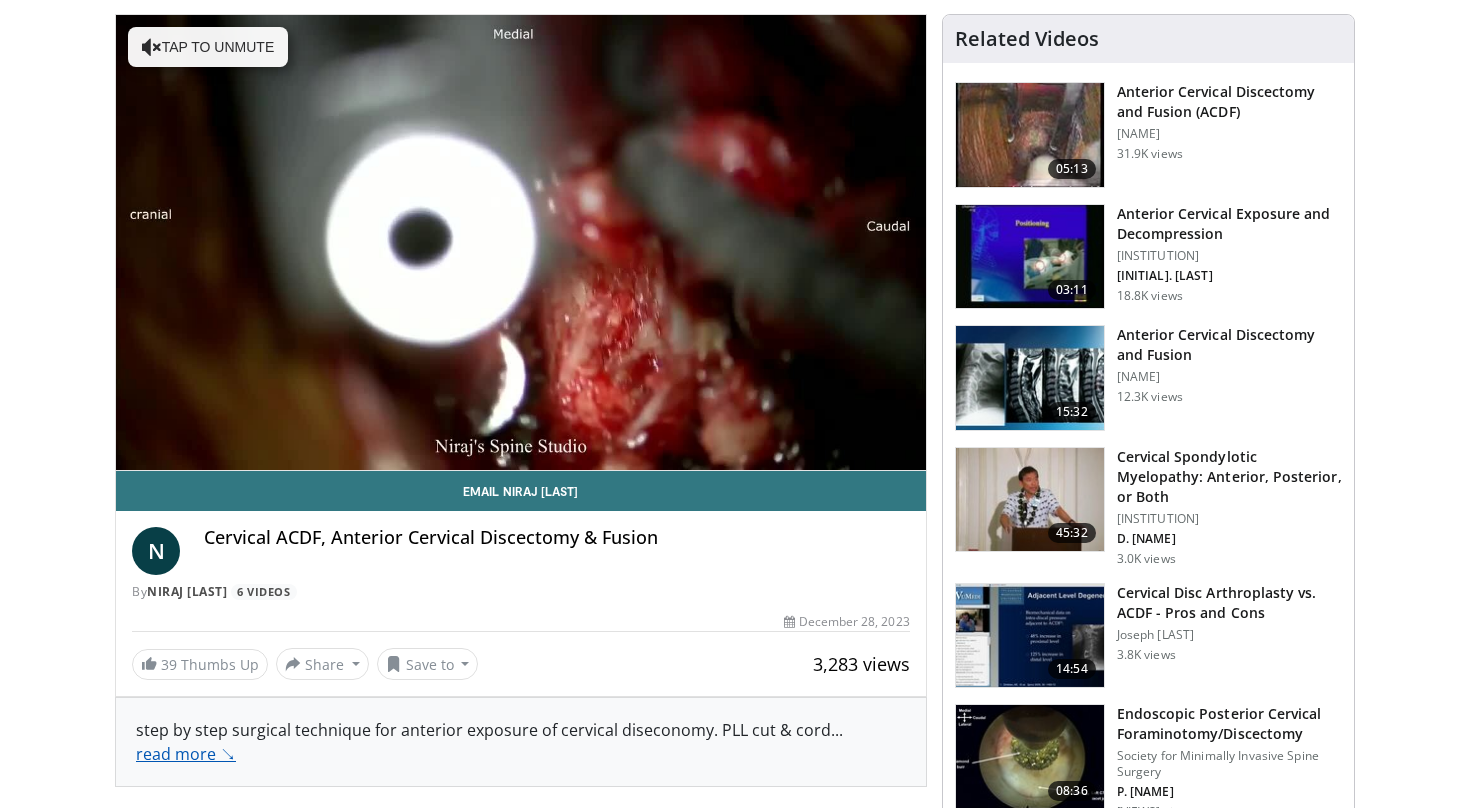 click on "read more ↘" at bounding box center (186, 754) 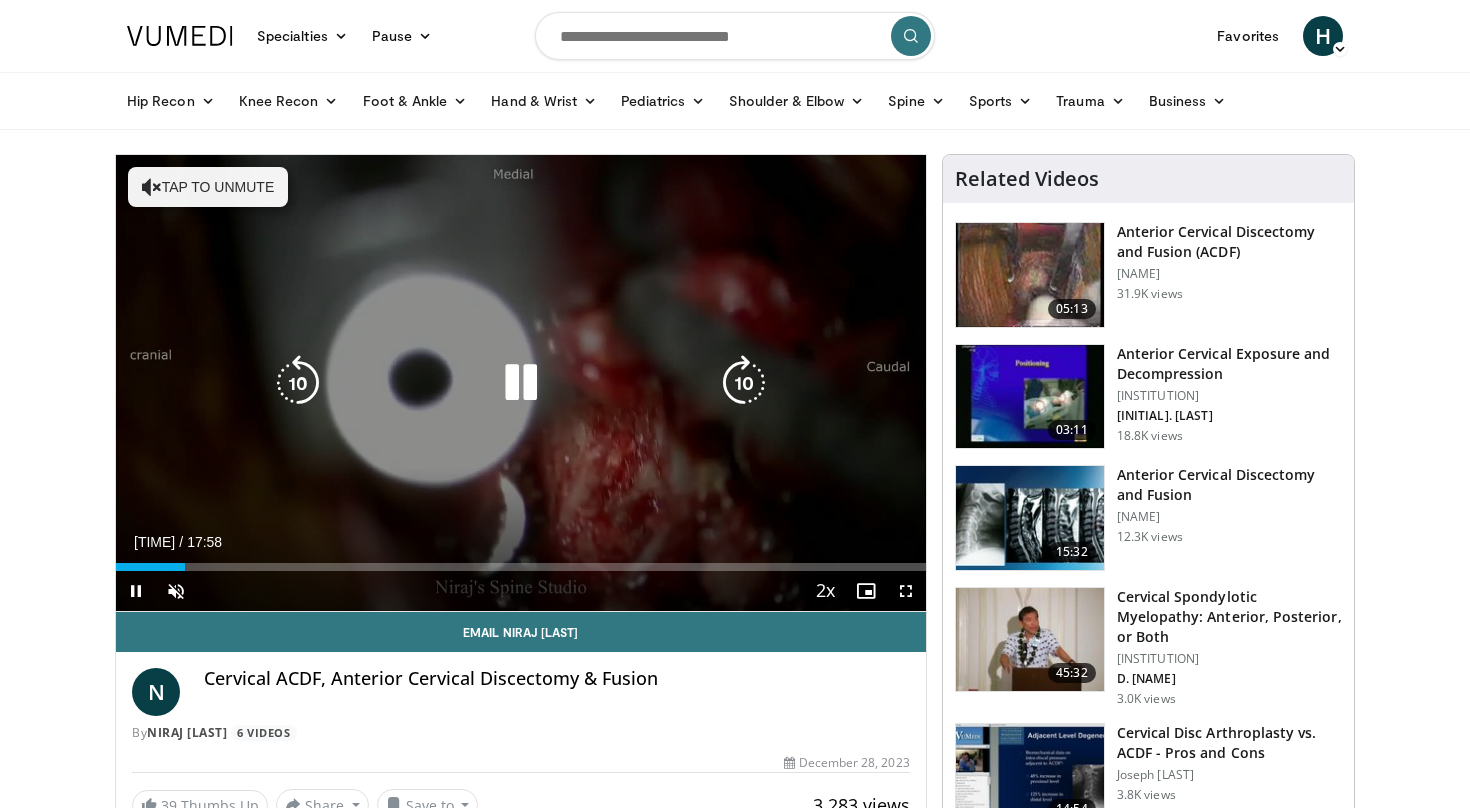 scroll, scrollTop: 0, scrollLeft: 0, axis: both 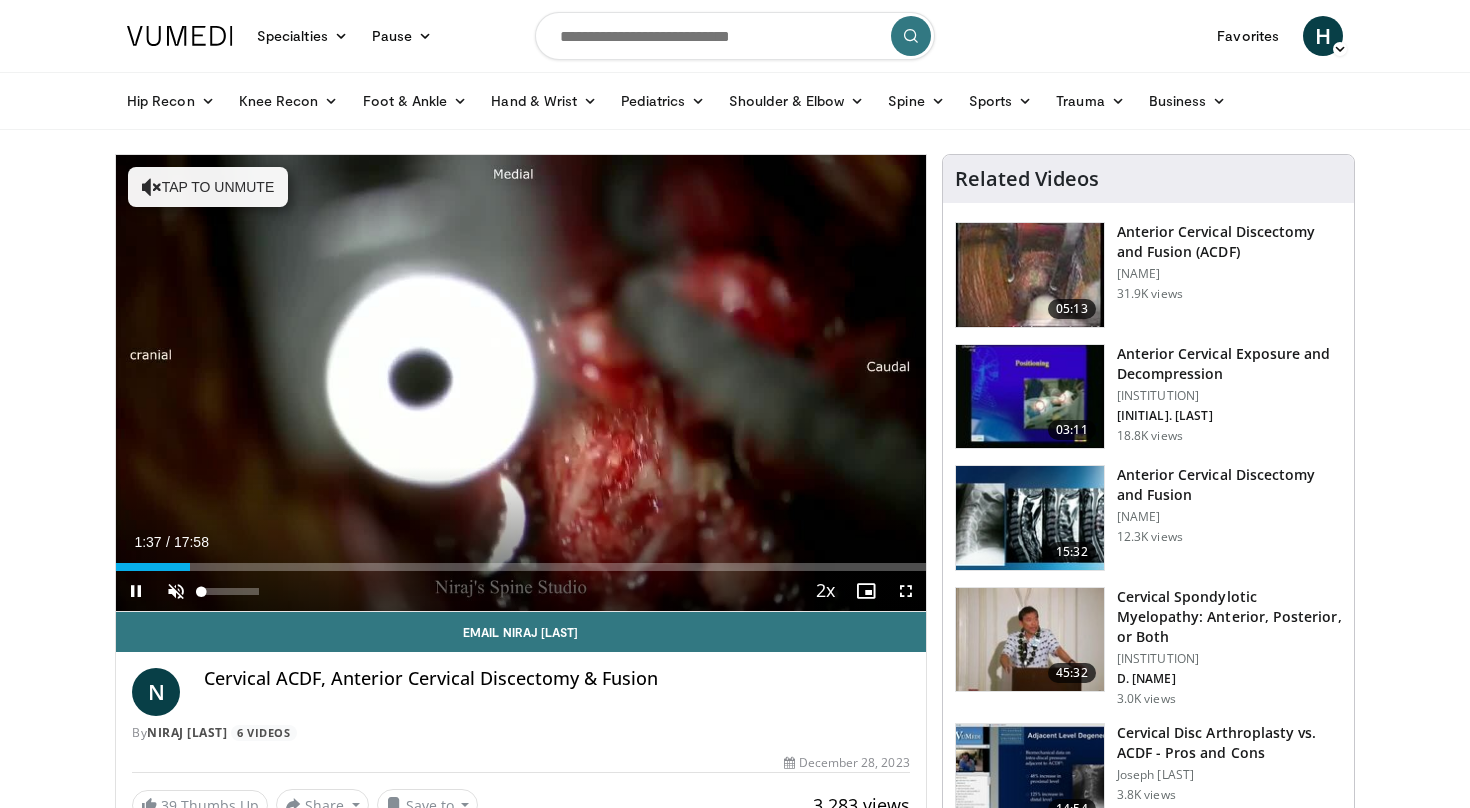 click at bounding box center (176, 591) 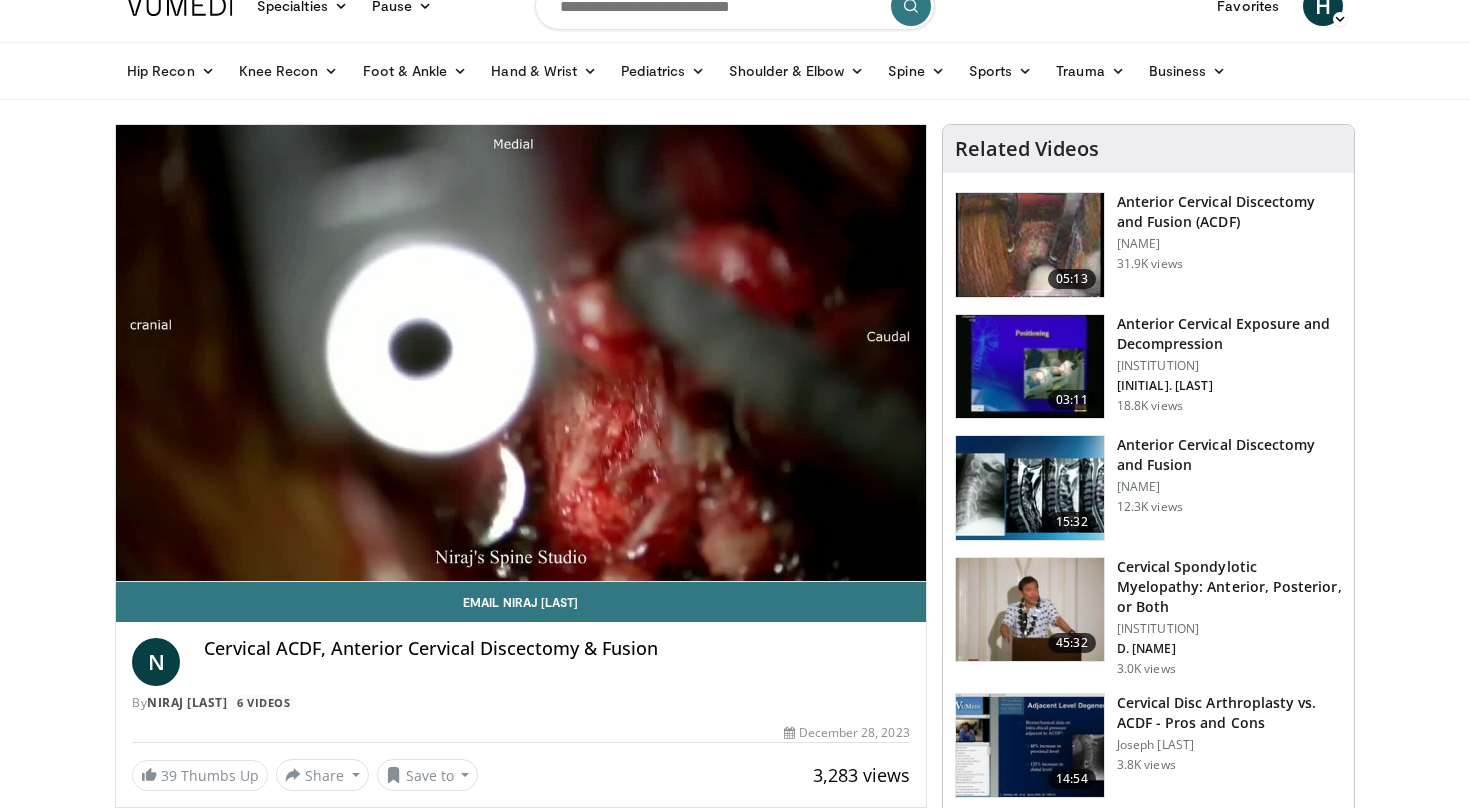 scroll, scrollTop: 29, scrollLeft: 0, axis: vertical 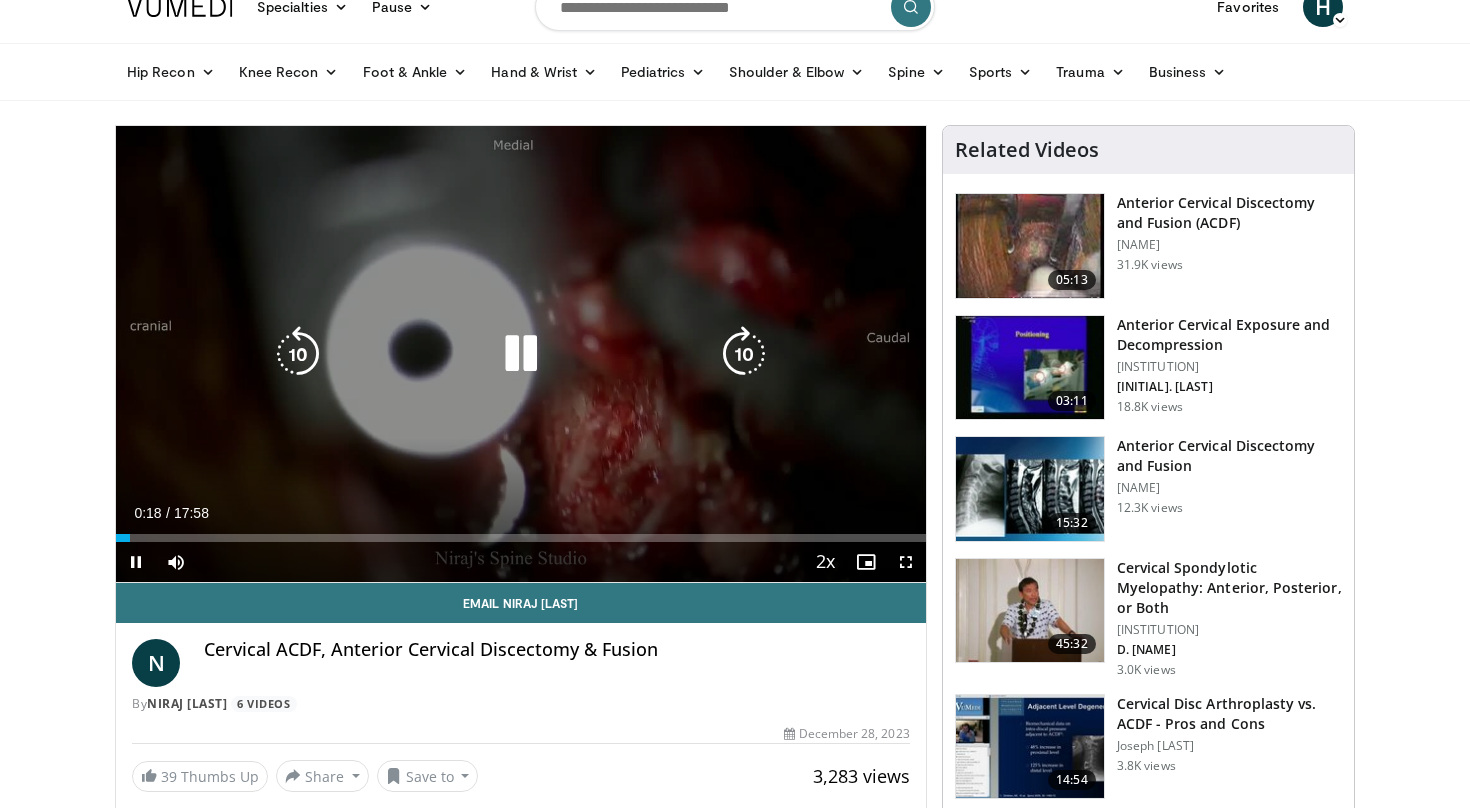 click at bounding box center (521, 354) 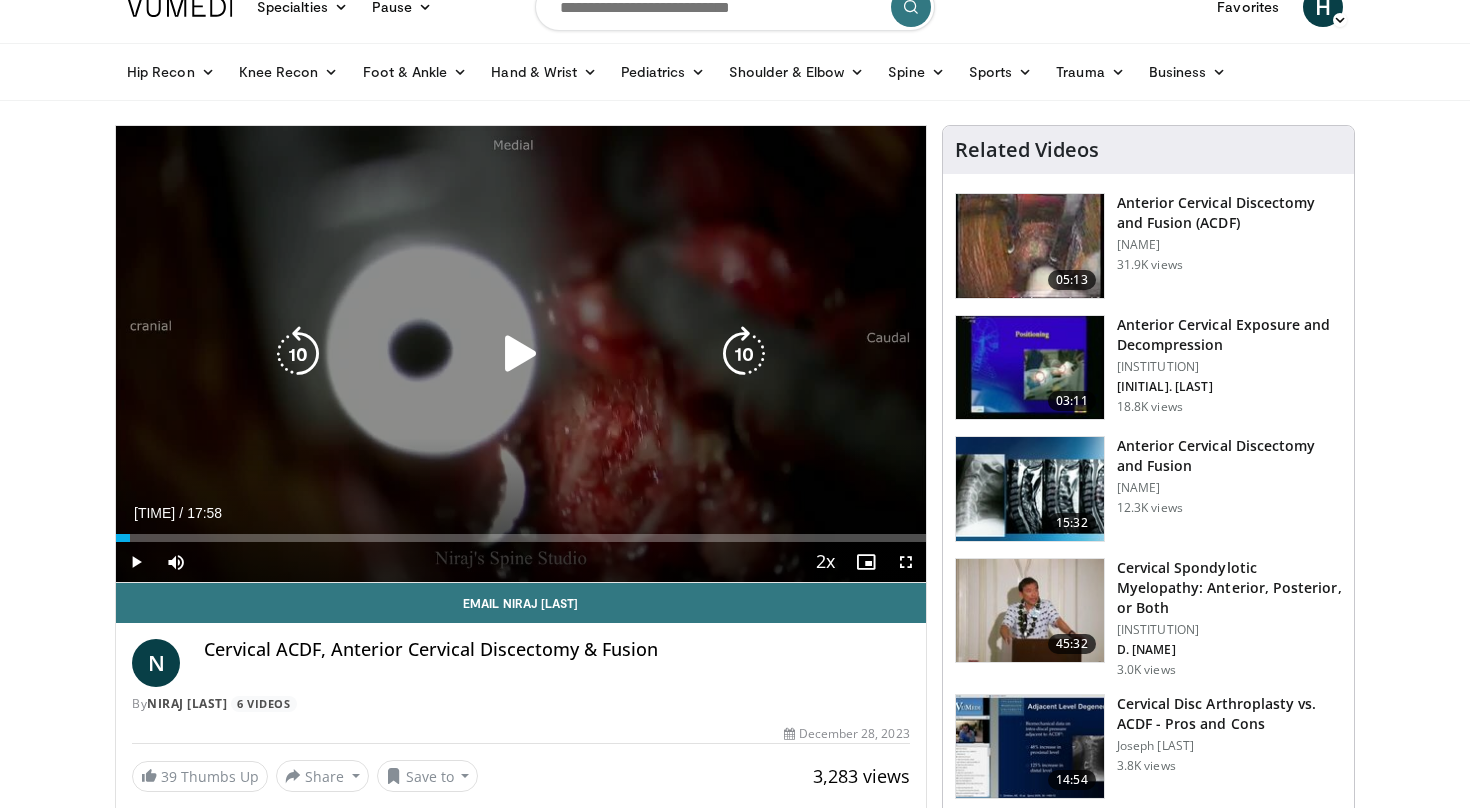 click at bounding box center [521, 354] 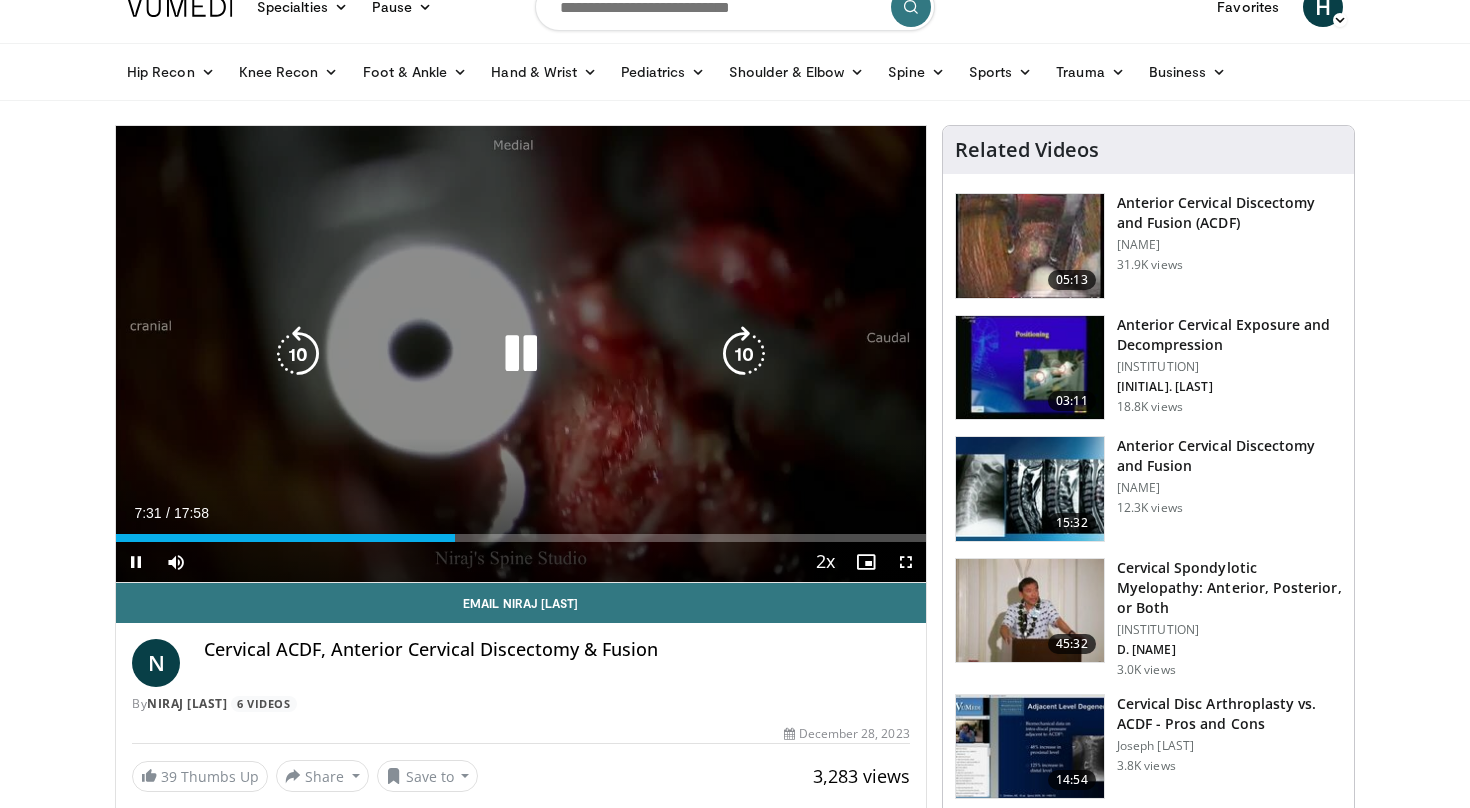 click at bounding box center [521, 354] 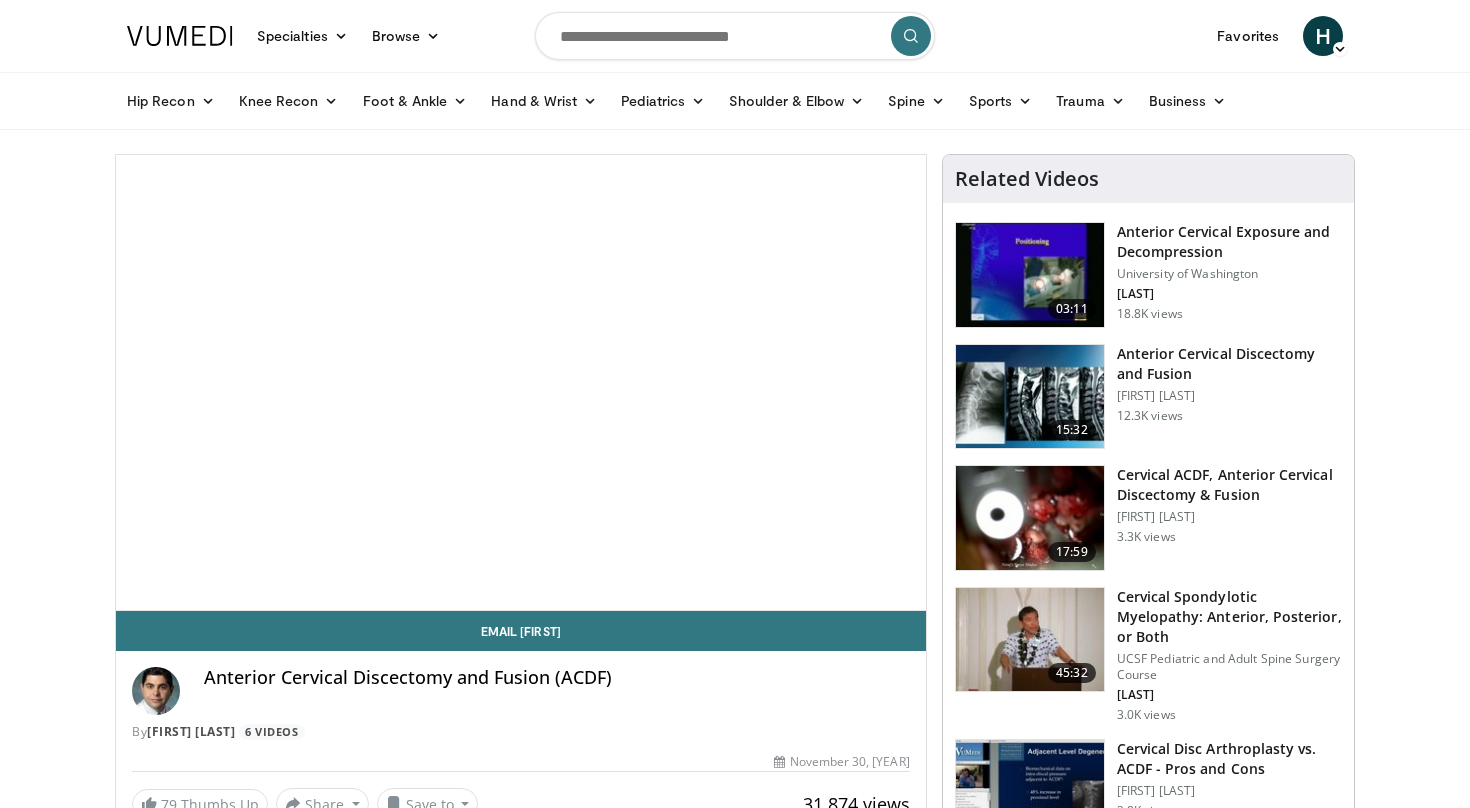 scroll, scrollTop: 0, scrollLeft: 0, axis: both 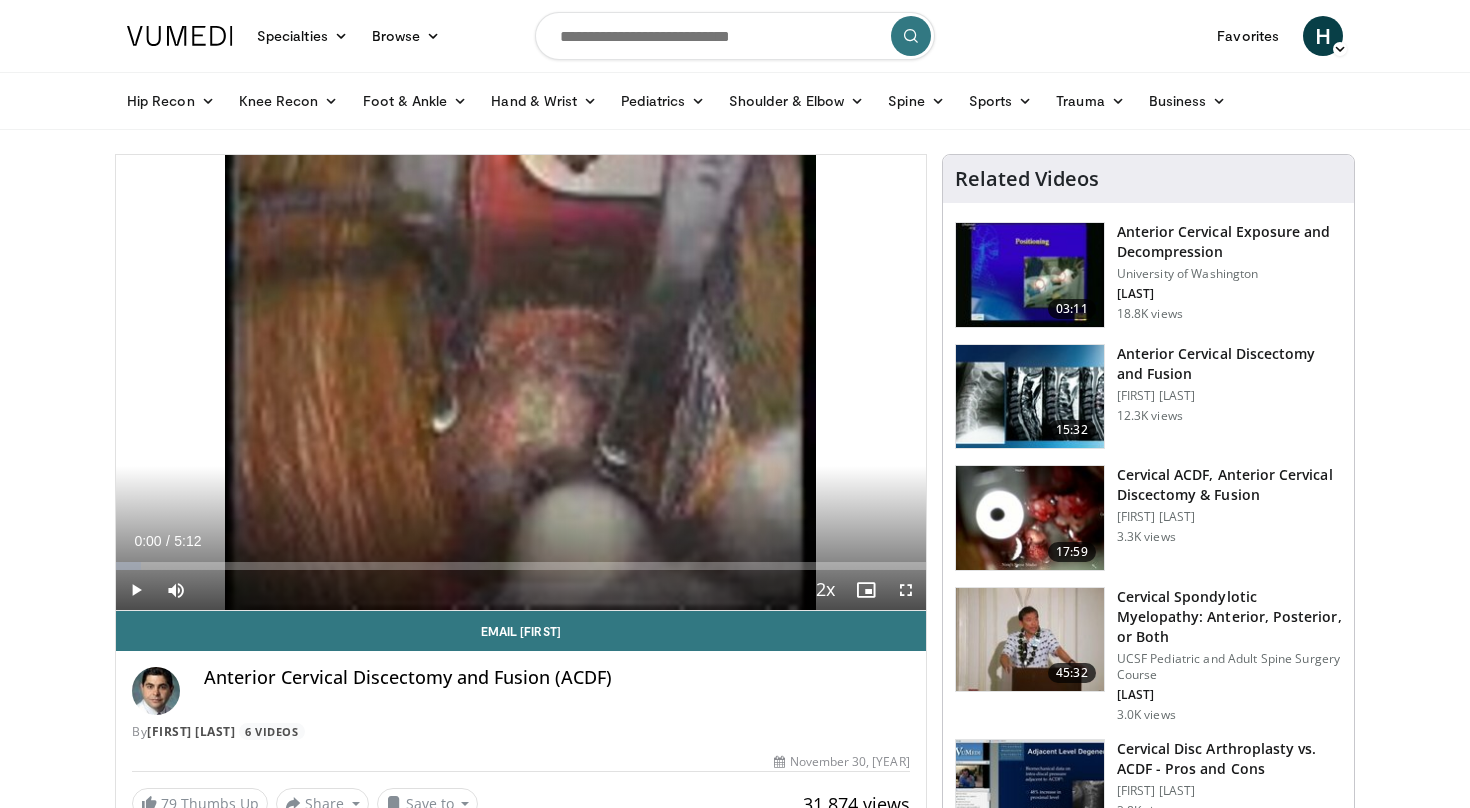 click at bounding box center (136, 590) 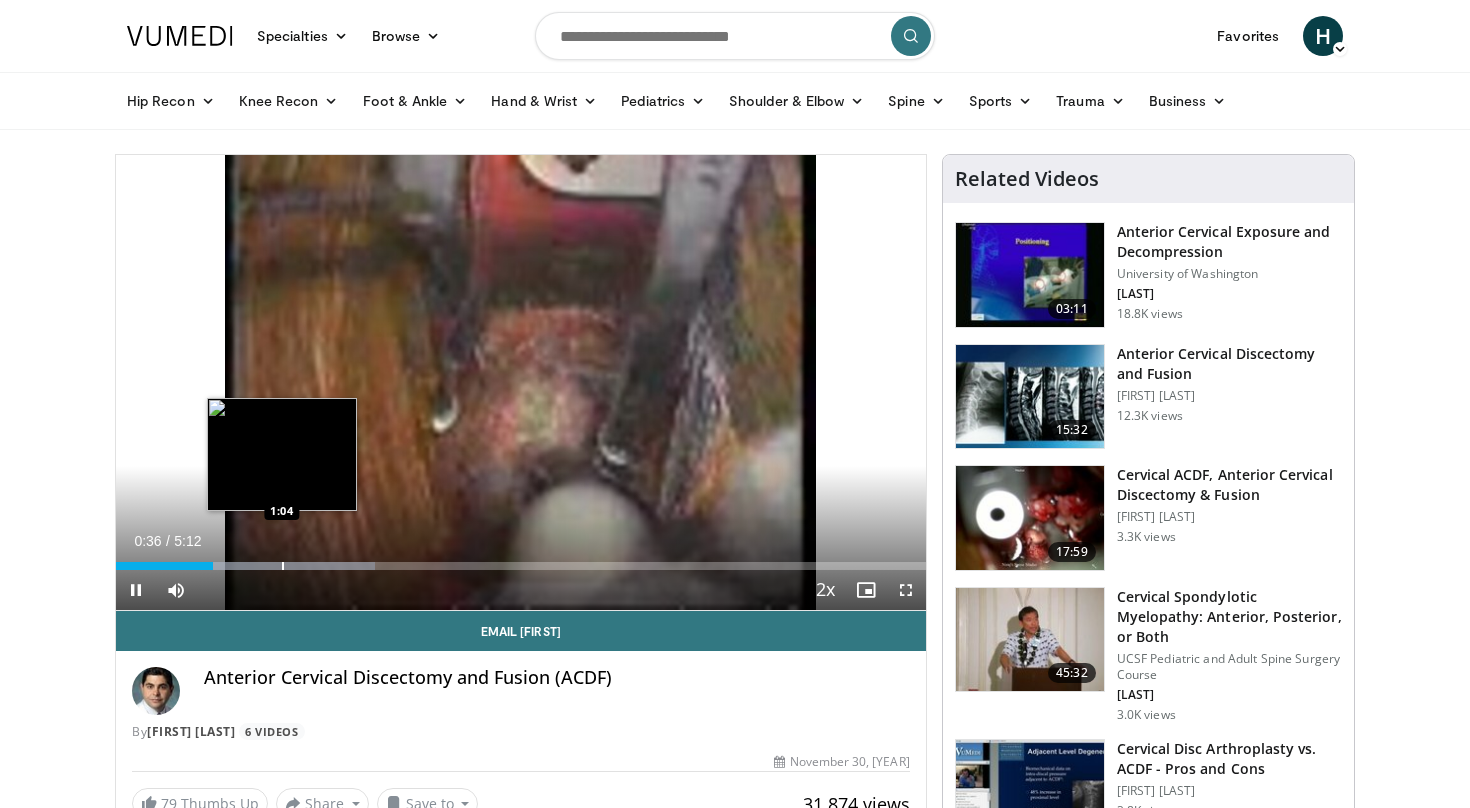 click at bounding box center [283, 566] 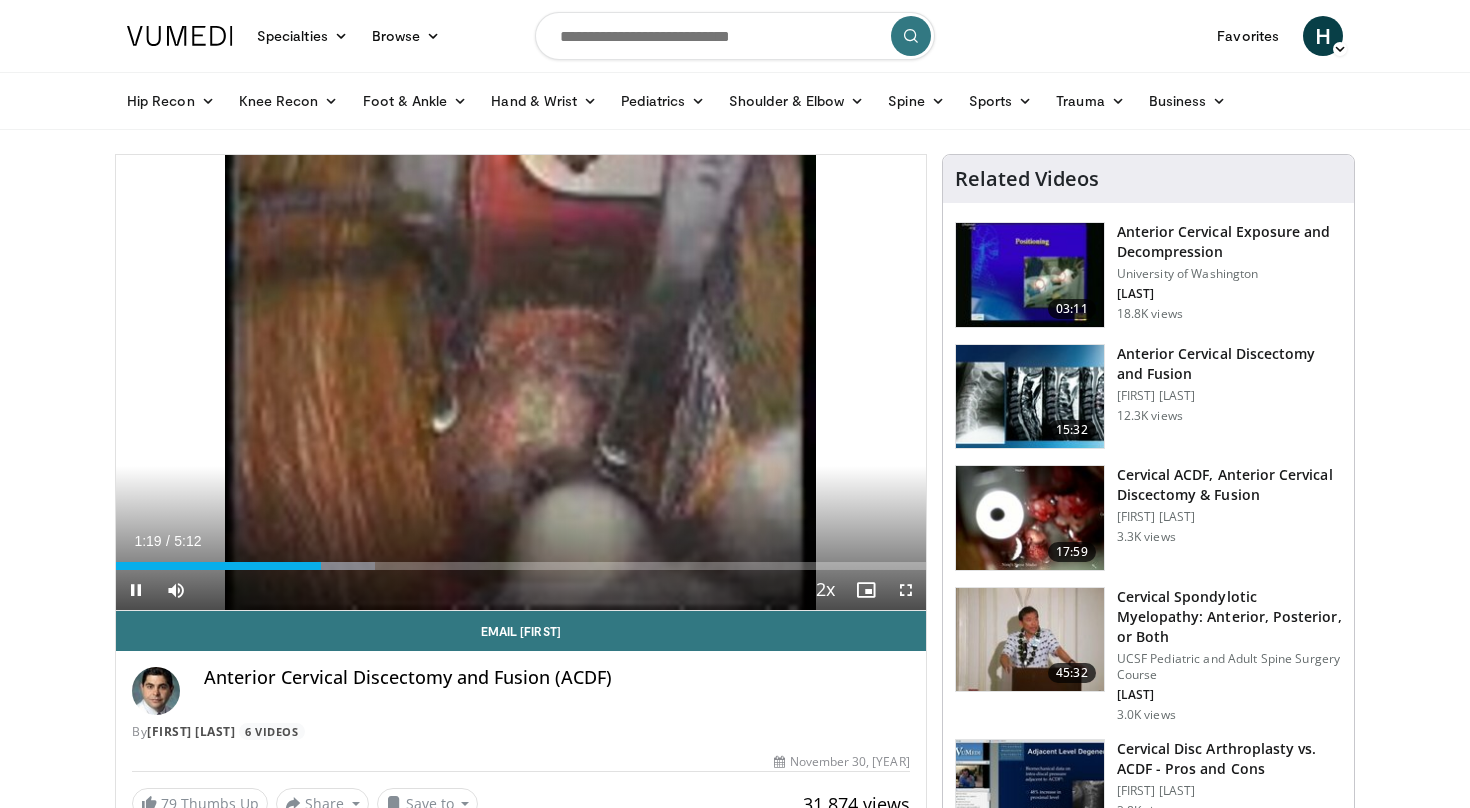 click at bounding box center [136, 590] 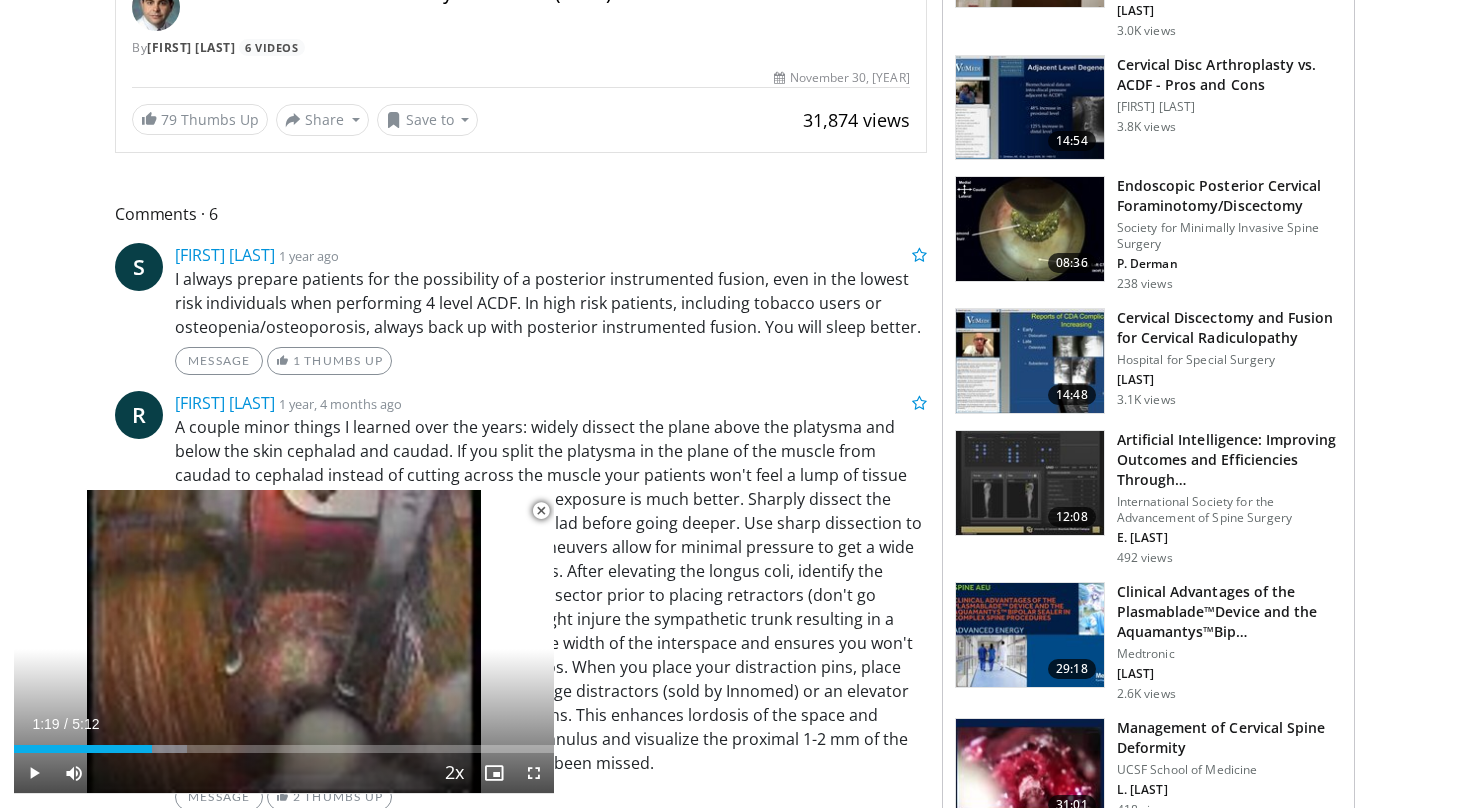 scroll, scrollTop: 787, scrollLeft: 0, axis: vertical 